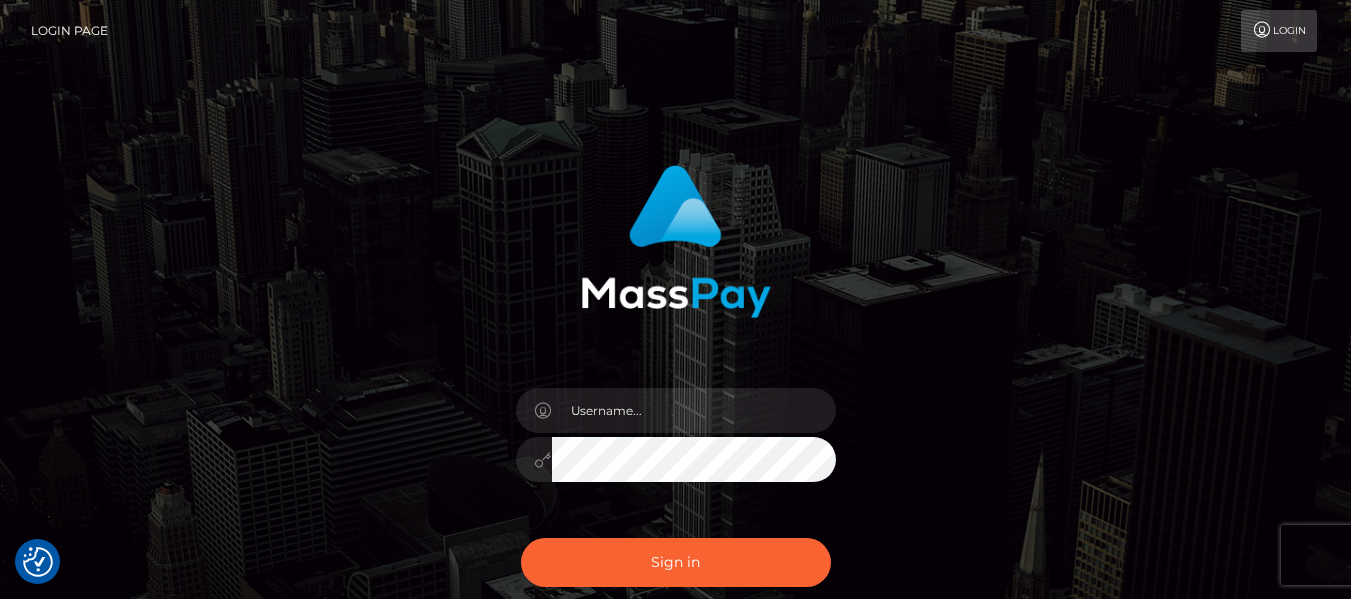 scroll, scrollTop: 0, scrollLeft: 0, axis: both 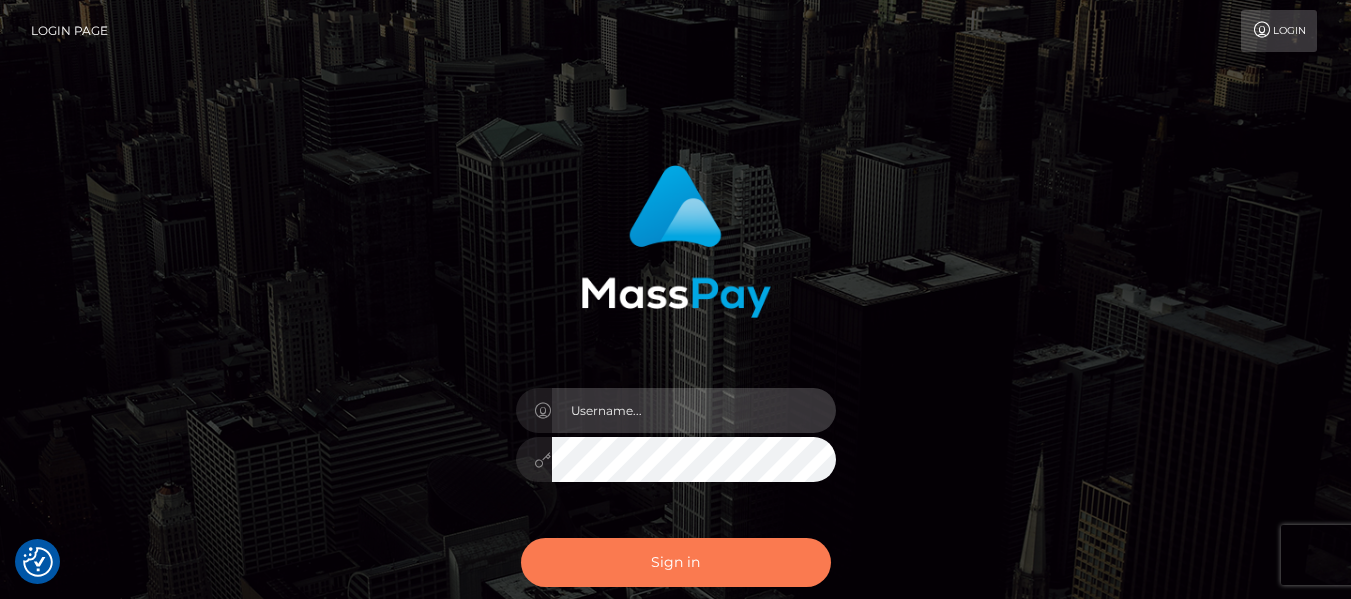 type on "dragon.rush" 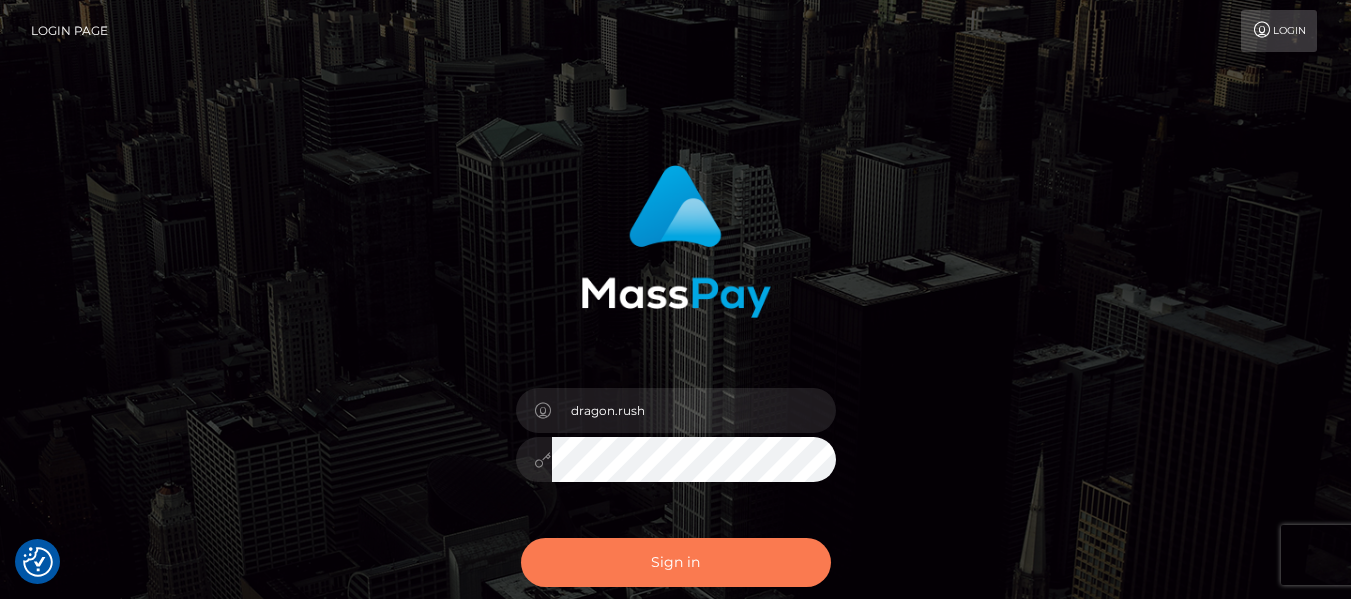 click on "Sign in" at bounding box center [676, 562] 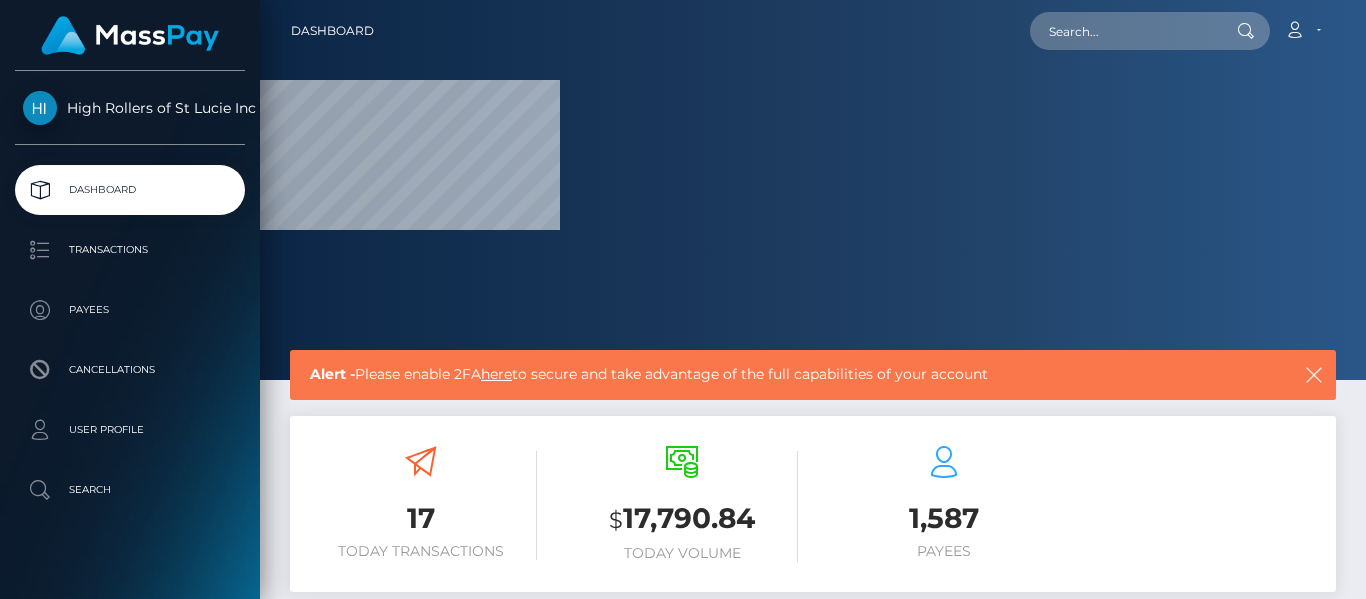 scroll, scrollTop: 0, scrollLeft: 0, axis: both 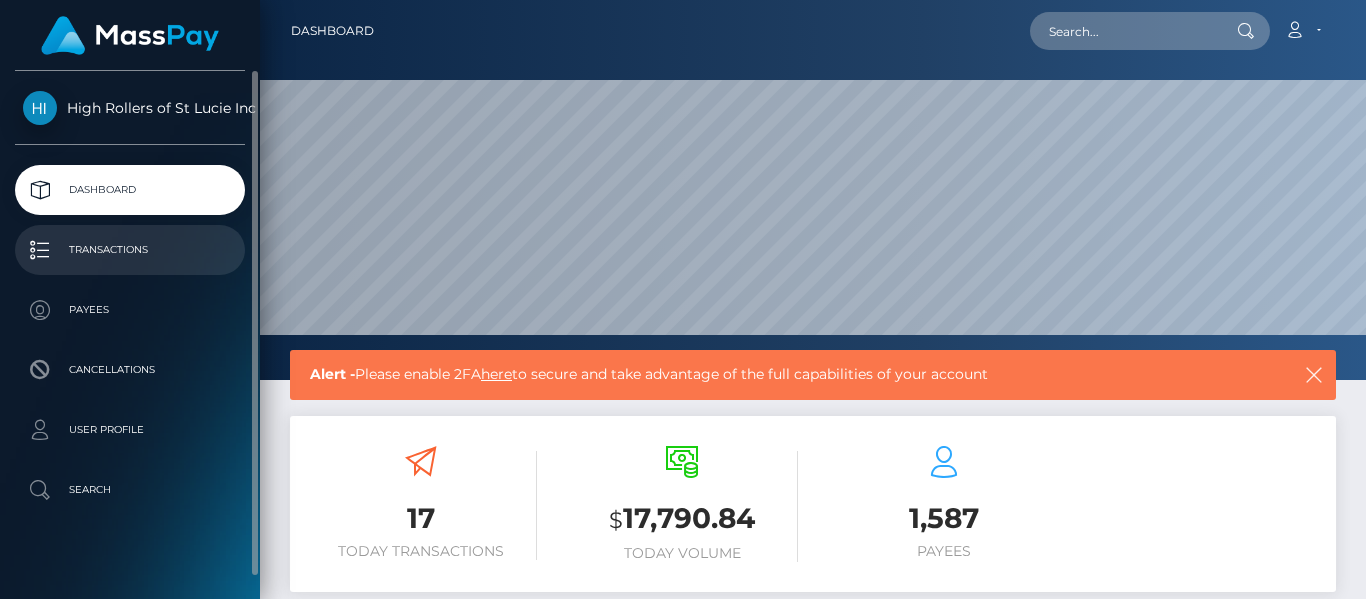 click on "Transactions" at bounding box center (130, 250) 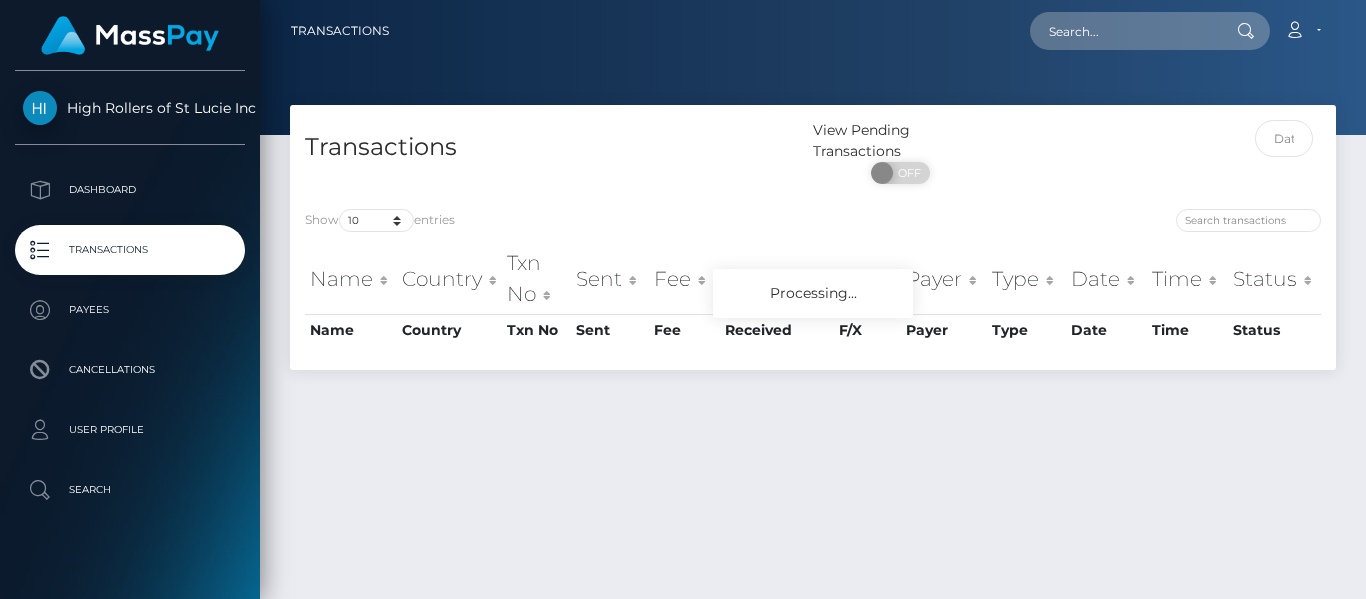 scroll, scrollTop: 0, scrollLeft: 0, axis: both 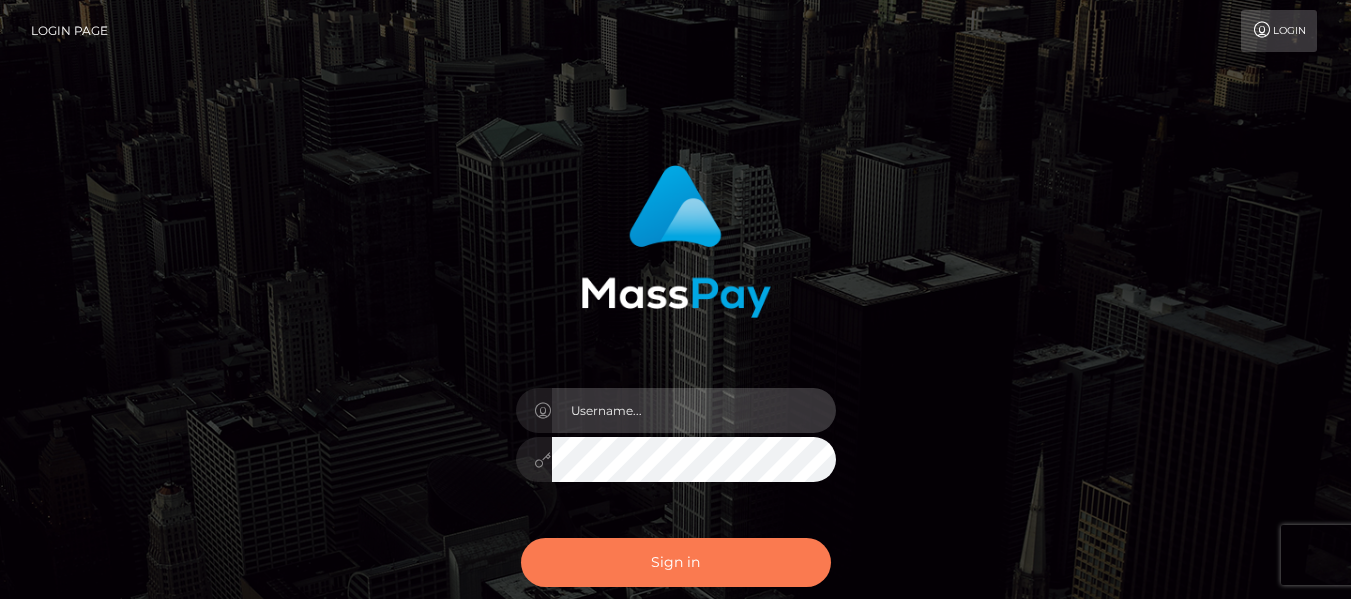 type on "dragon.rush" 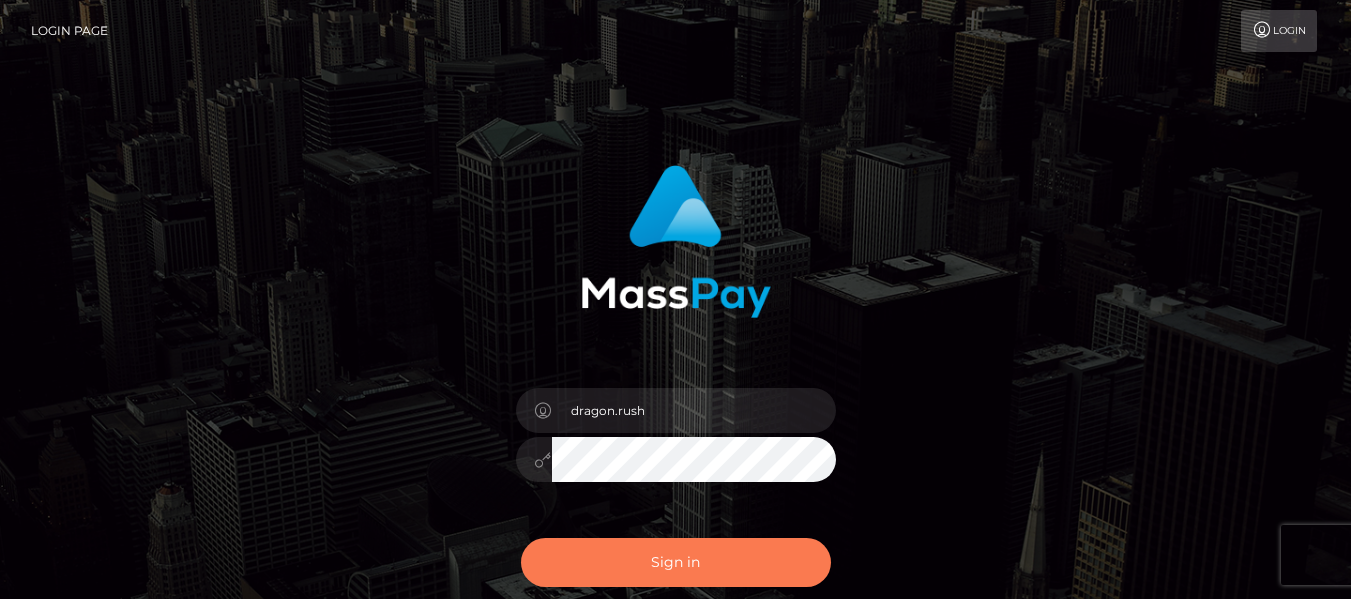 click on "Sign in" at bounding box center (676, 562) 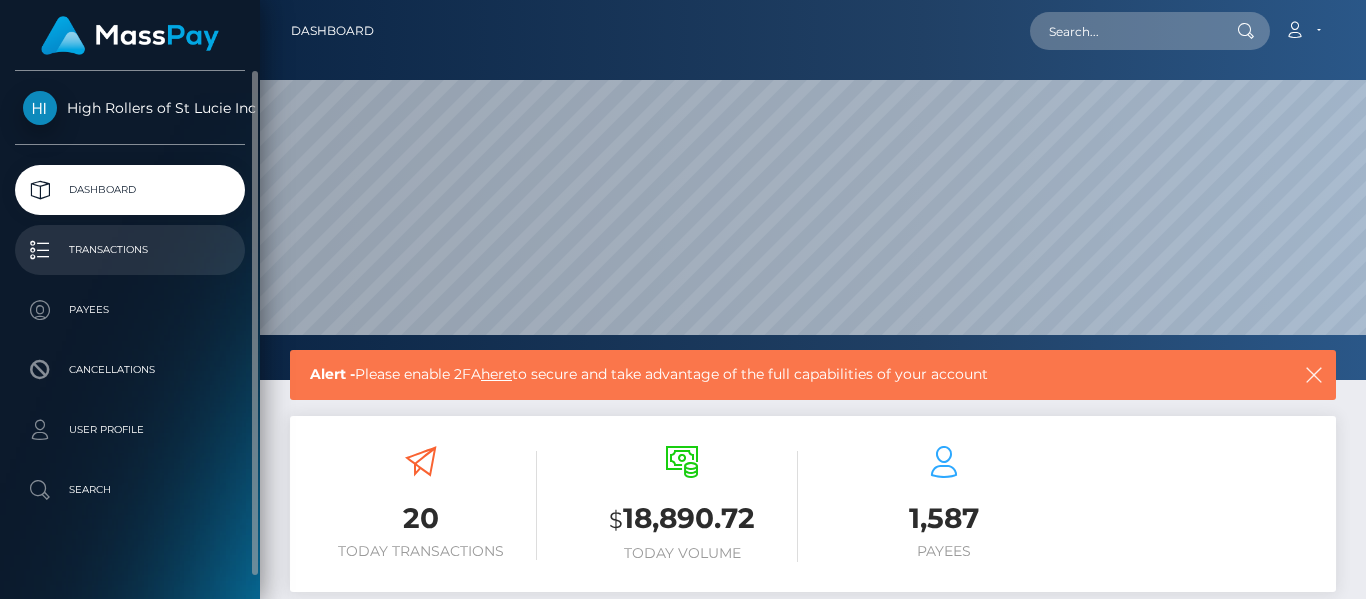 scroll, scrollTop: 0, scrollLeft: 0, axis: both 